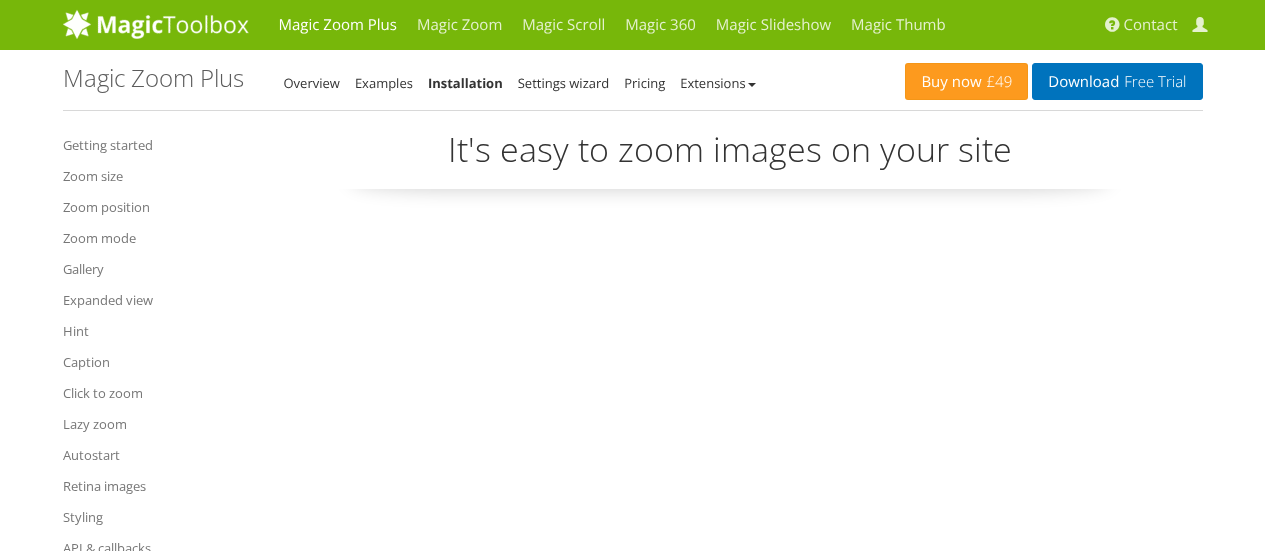 scroll, scrollTop: 0, scrollLeft: 0, axis: both 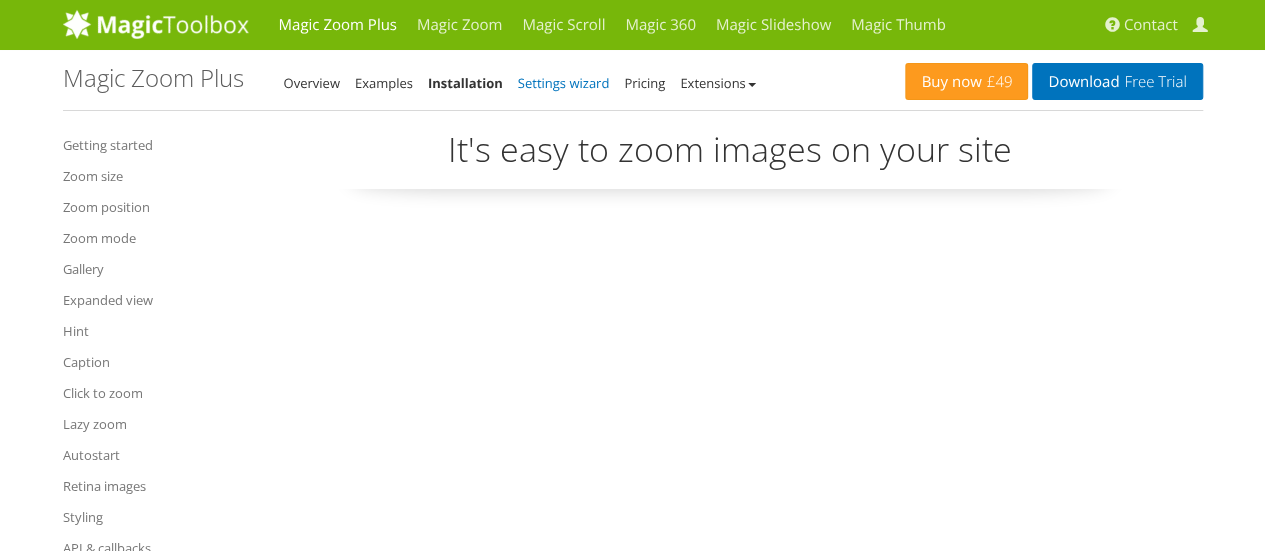 click on "Settings wizard" at bounding box center [564, 83] 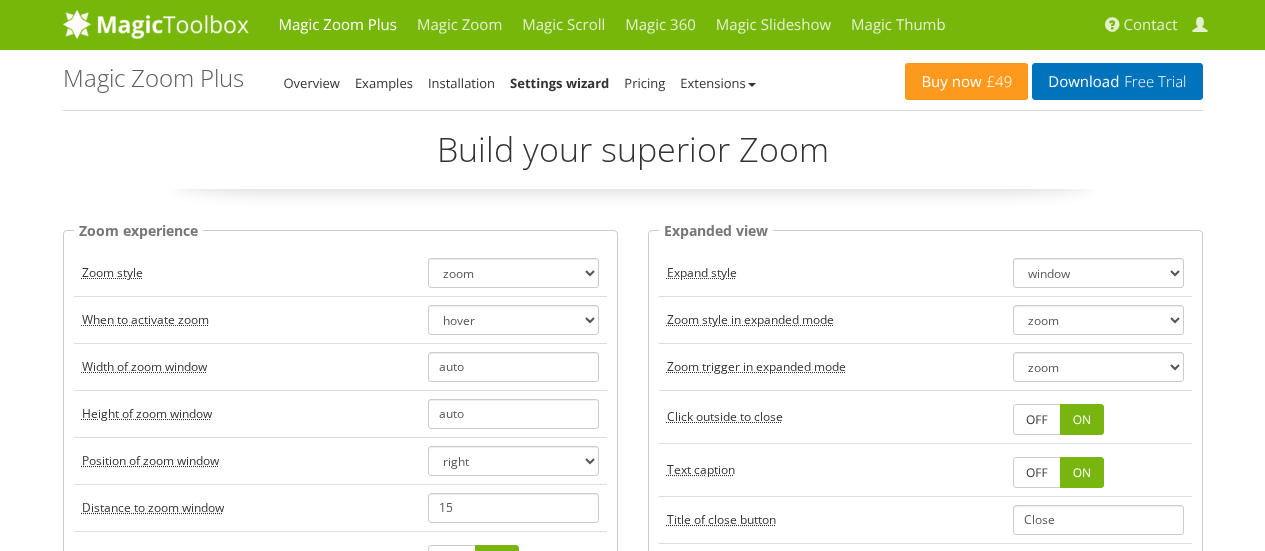 scroll, scrollTop: 0, scrollLeft: 0, axis: both 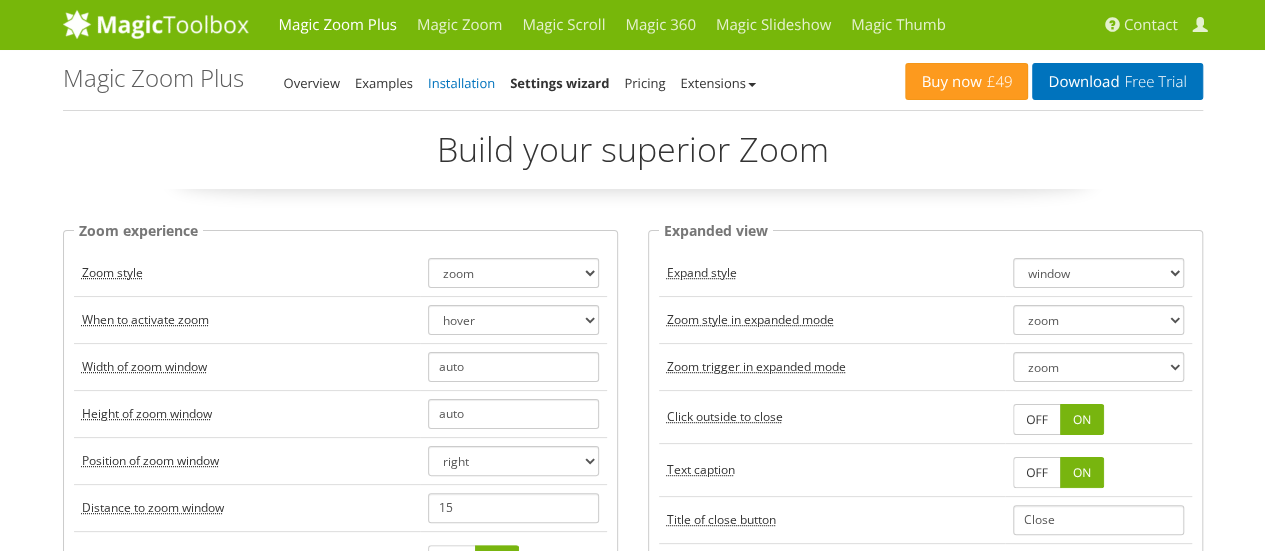 click on "Installation" at bounding box center [461, 83] 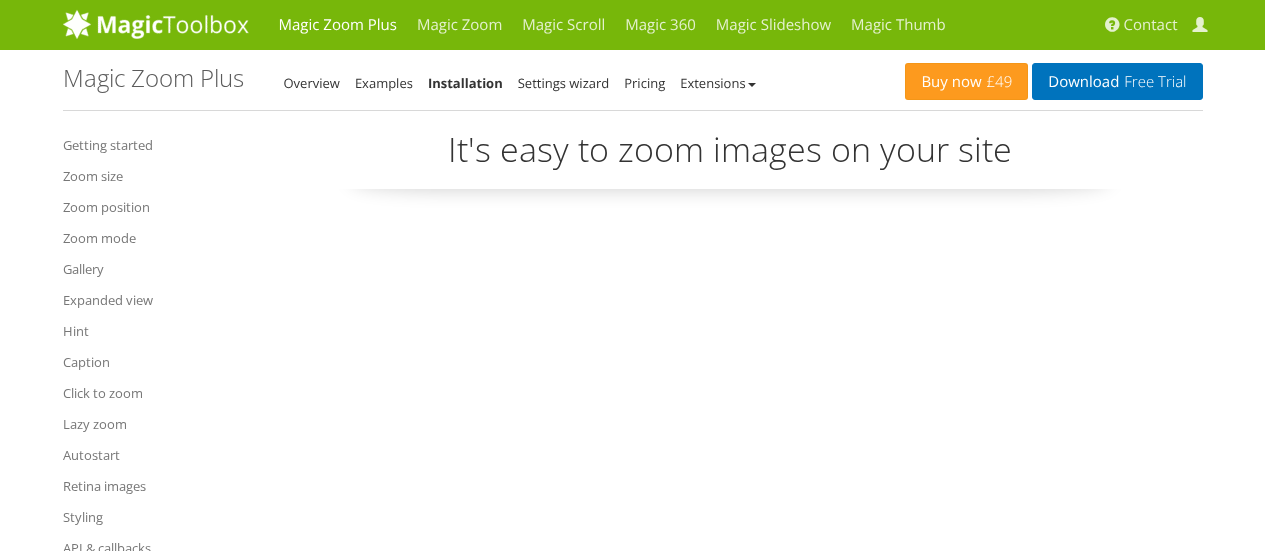 scroll, scrollTop: 0, scrollLeft: 0, axis: both 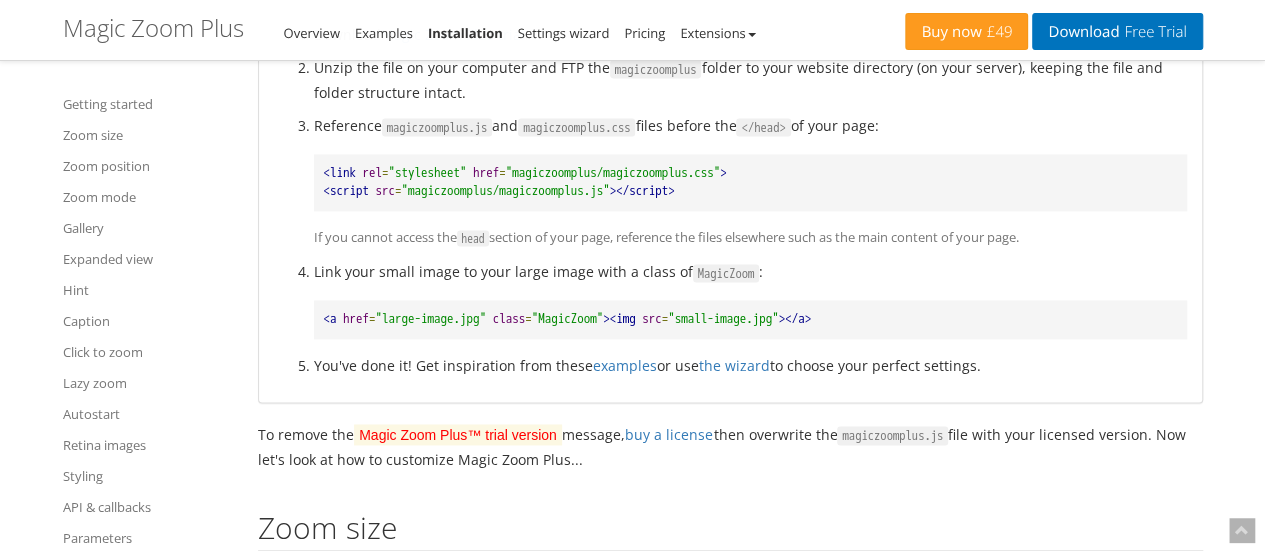 click on ""MagicZoom"" at bounding box center [568, 318] 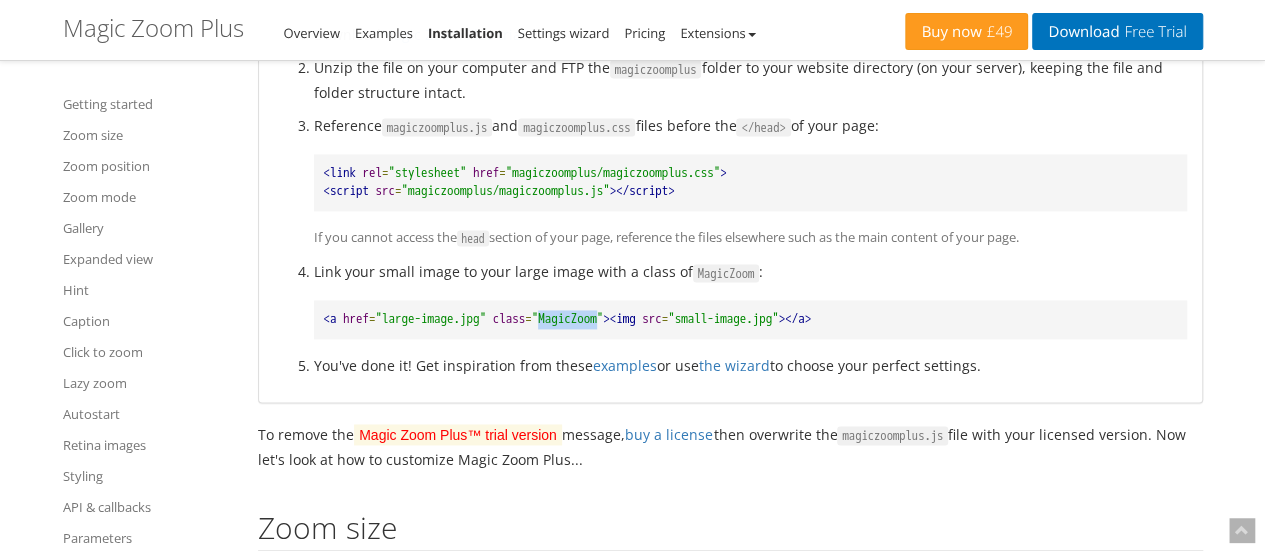 click on ""MagicZoom"" at bounding box center (568, 318) 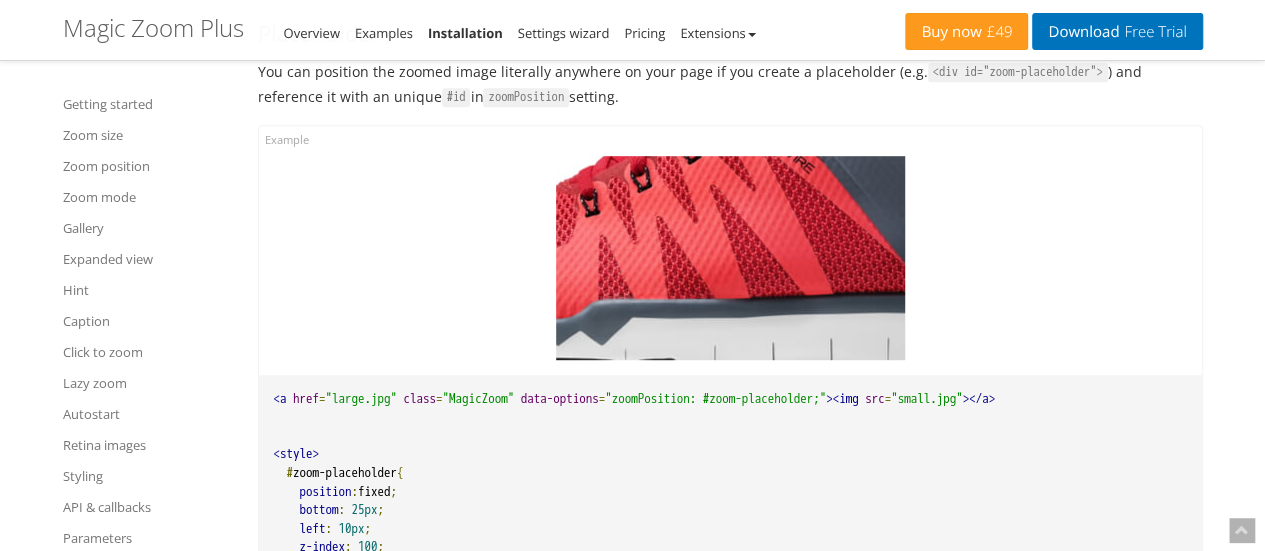 scroll, scrollTop: 4213, scrollLeft: 0, axis: vertical 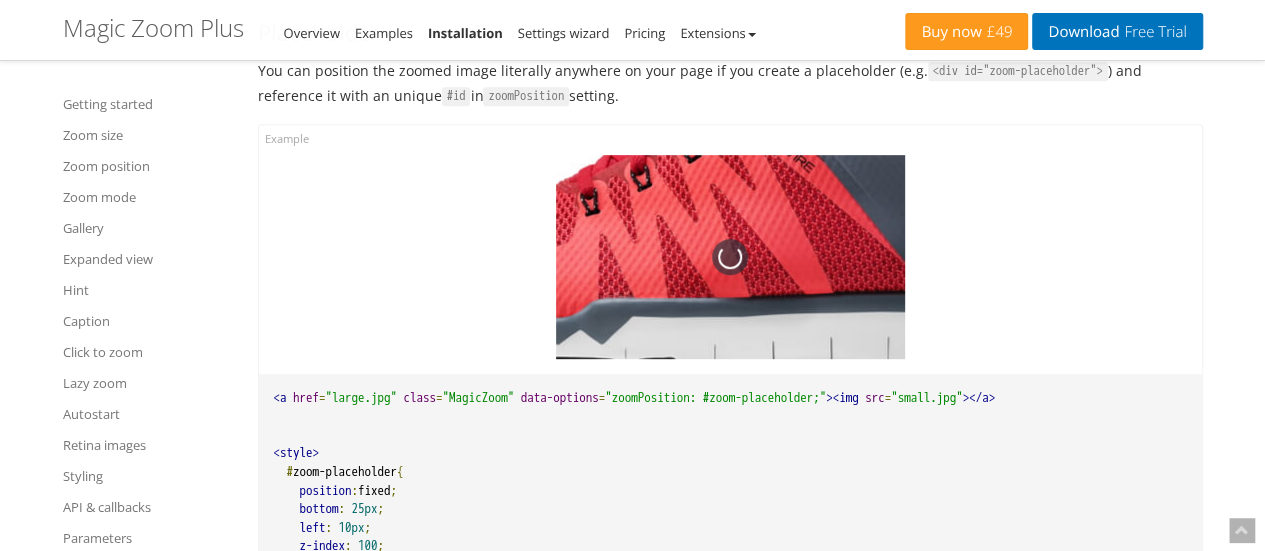 click at bounding box center (730, 257) 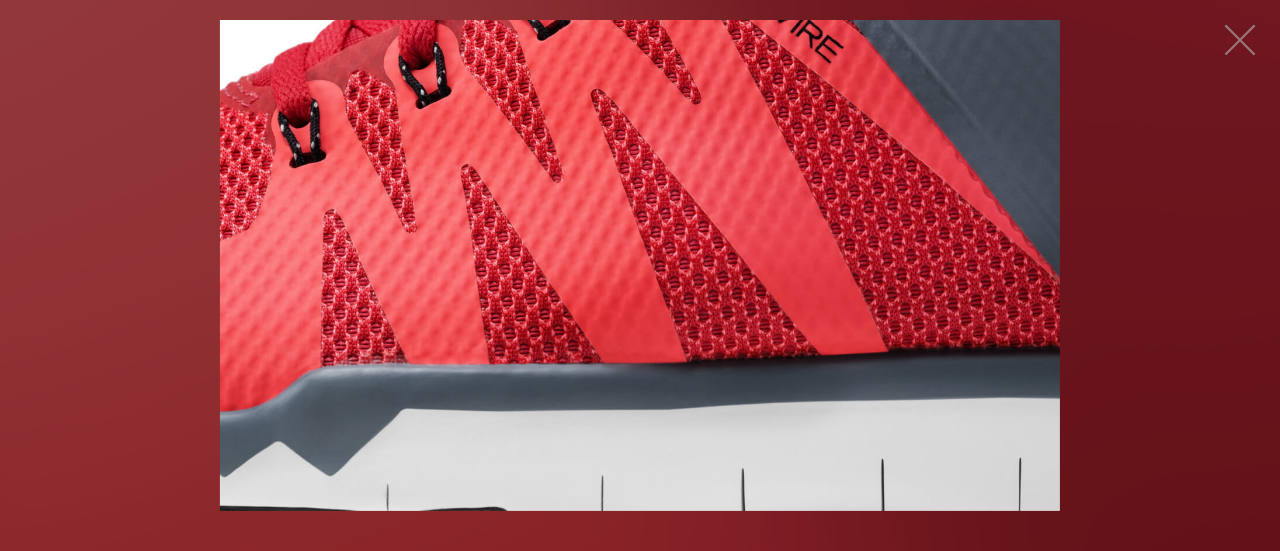 click at bounding box center (640, 265) 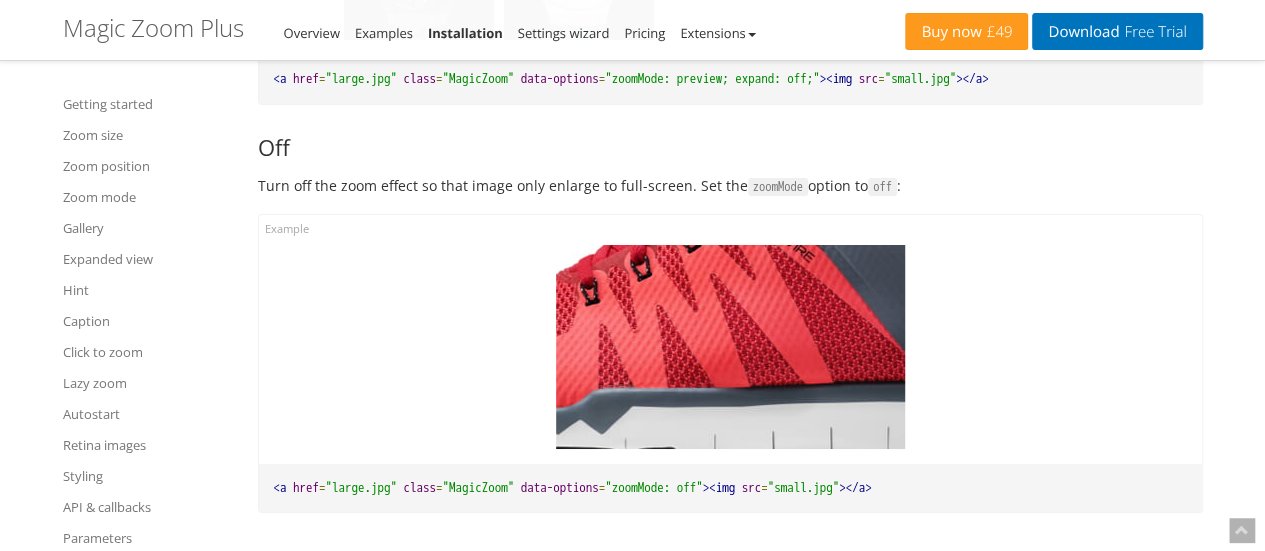 scroll, scrollTop: 7225, scrollLeft: 0, axis: vertical 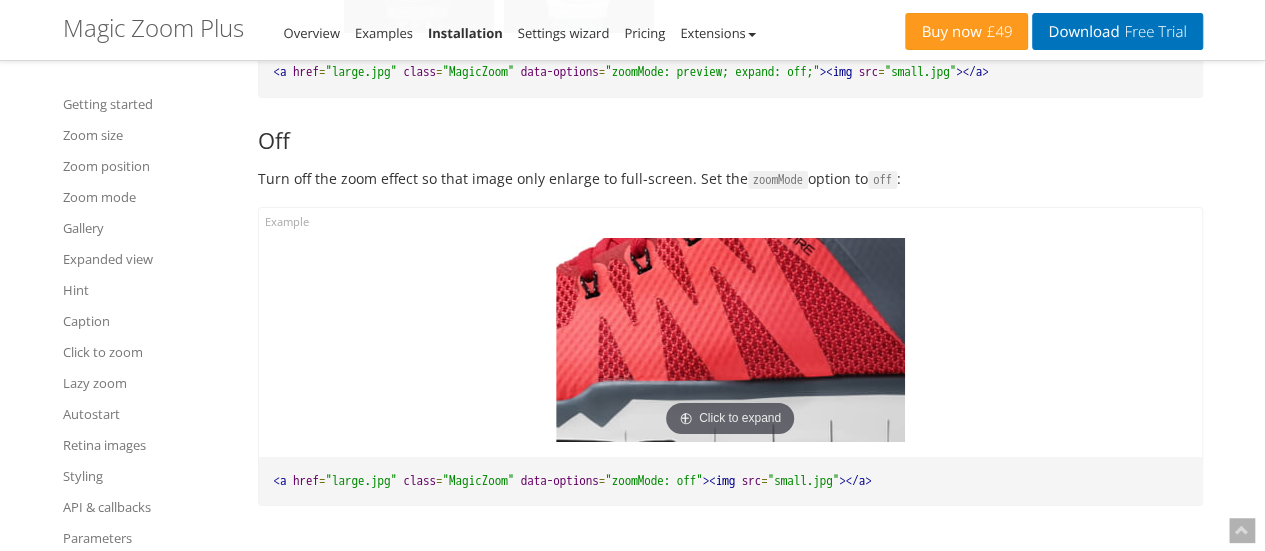 click at bounding box center [730, 340] 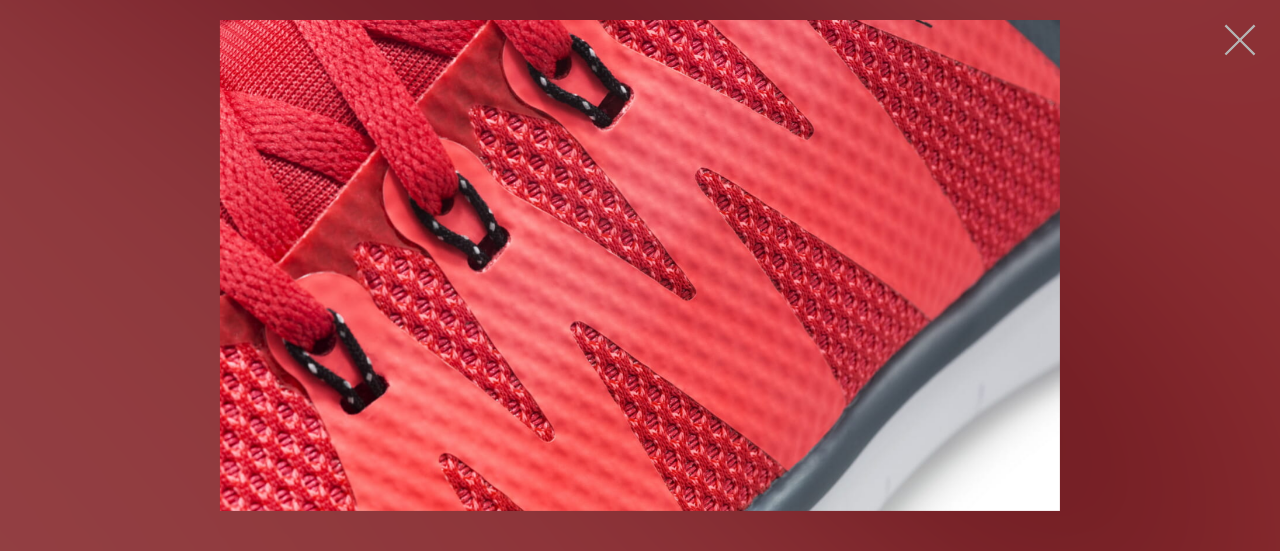 click at bounding box center (1240, 40) 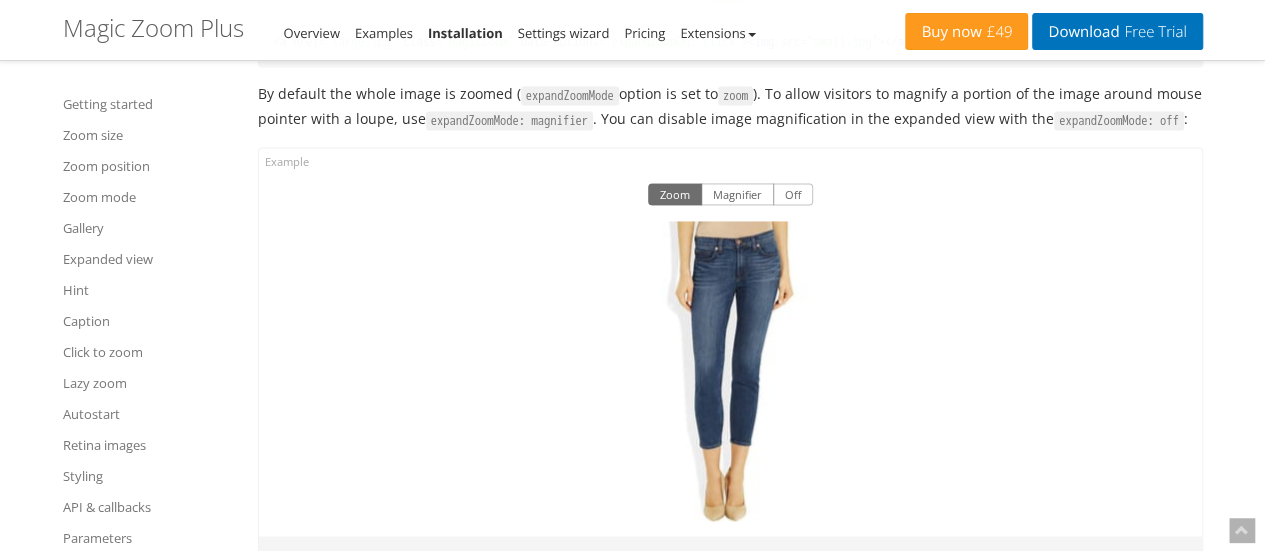 scroll, scrollTop: 12819, scrollLeft: 0, axis: vertical 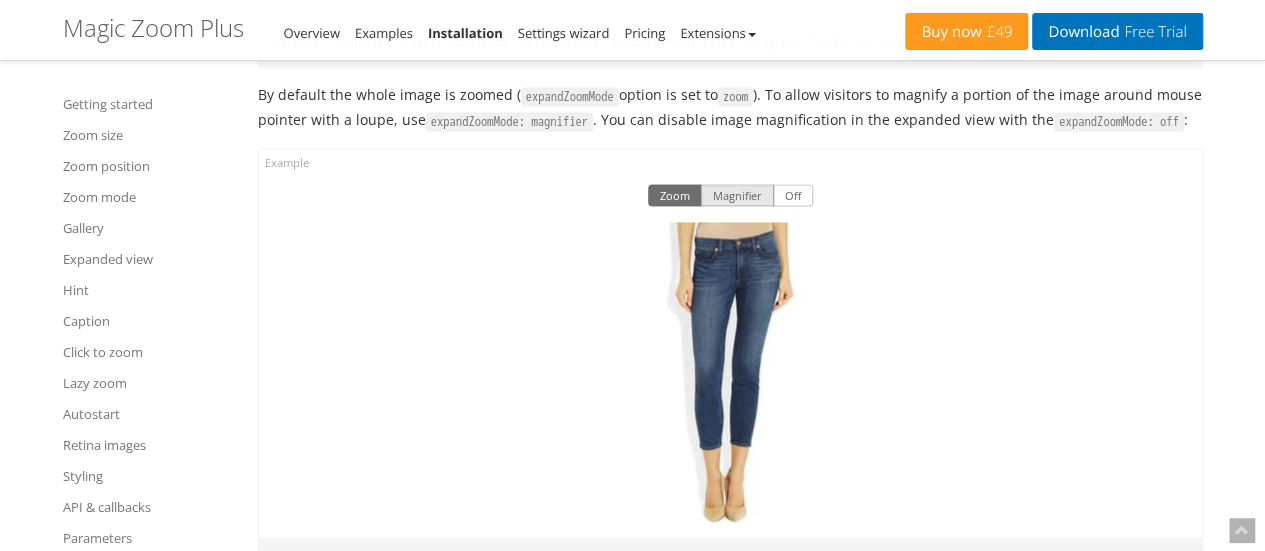 click on "Magnifier" at bounding box center [737, 195] 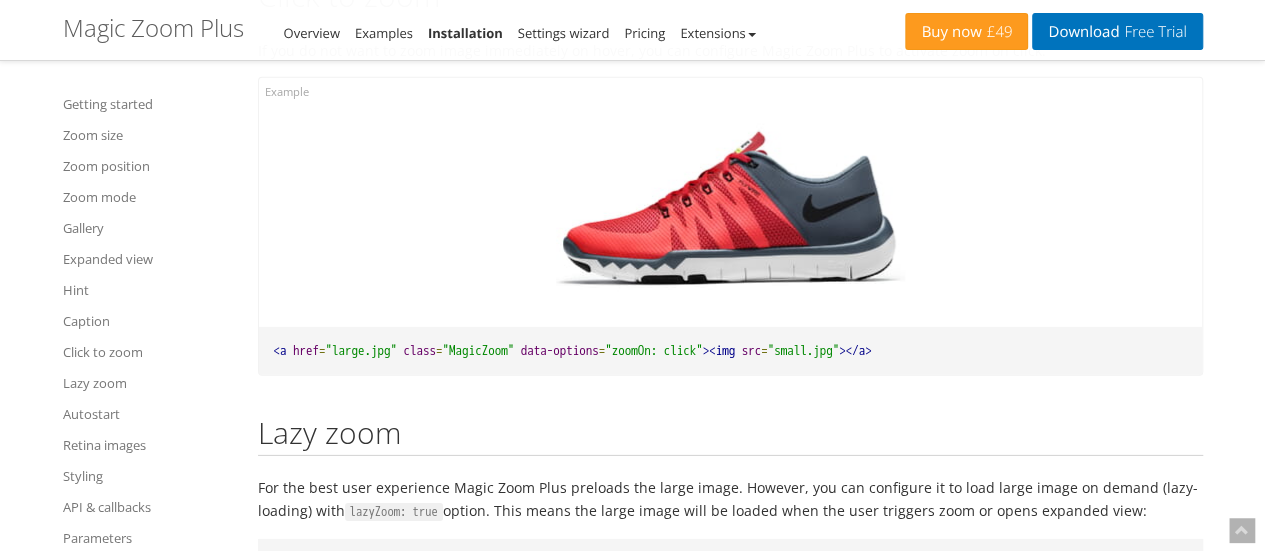 scroll, scrollTop: 18023, scrollLeft: 0, axis: vertical 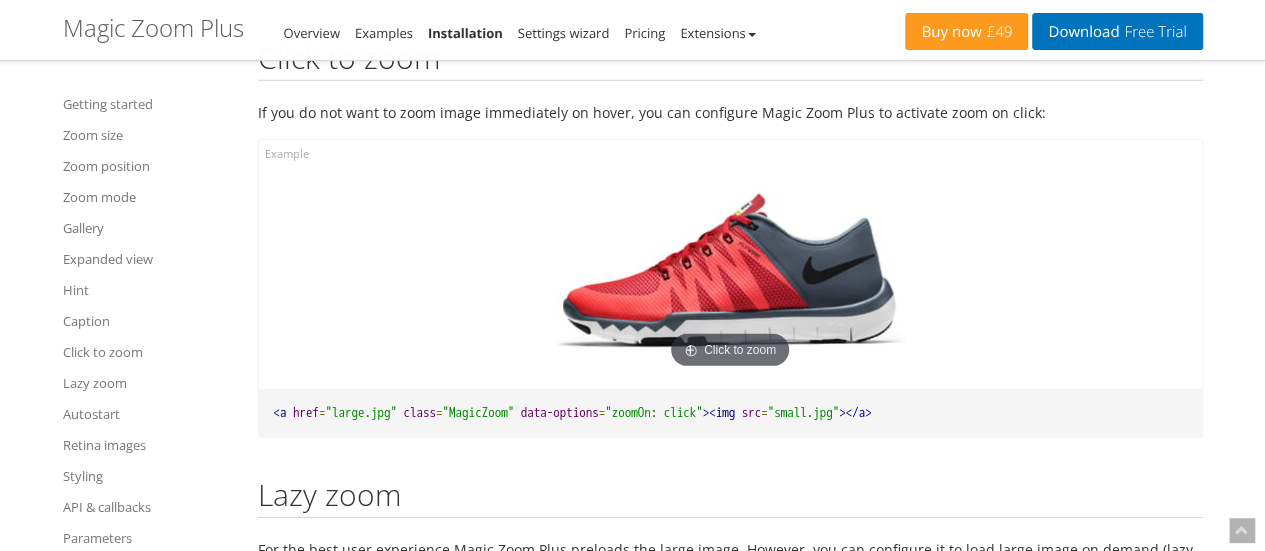 click at bounding box center (730, 272) 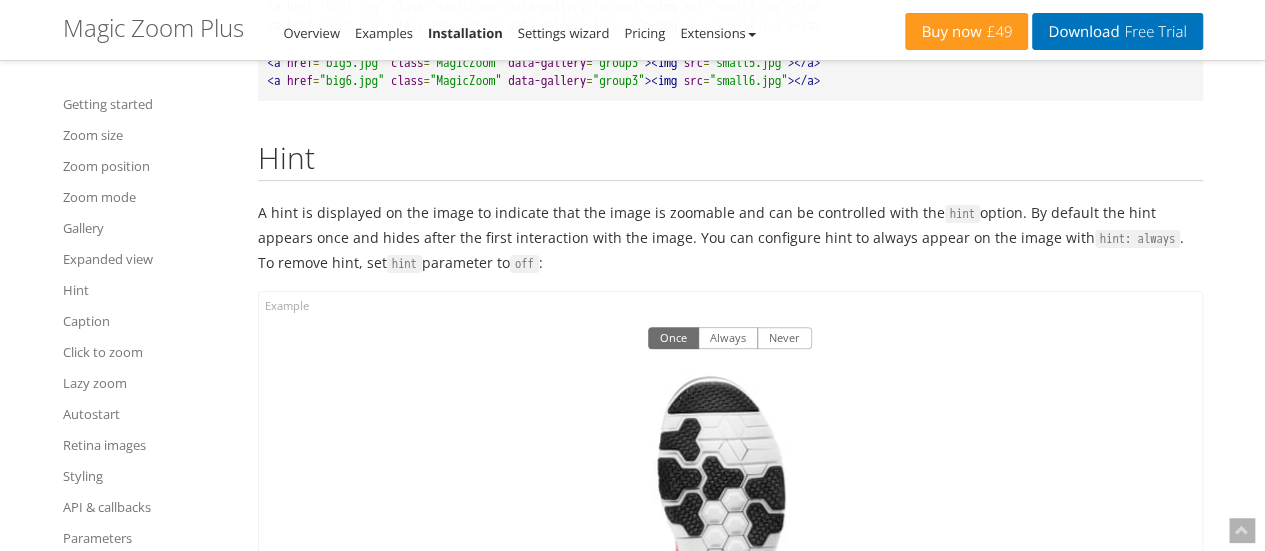 scroll, scrollTop: 15347, scrollLeft: 0, axis: vertical 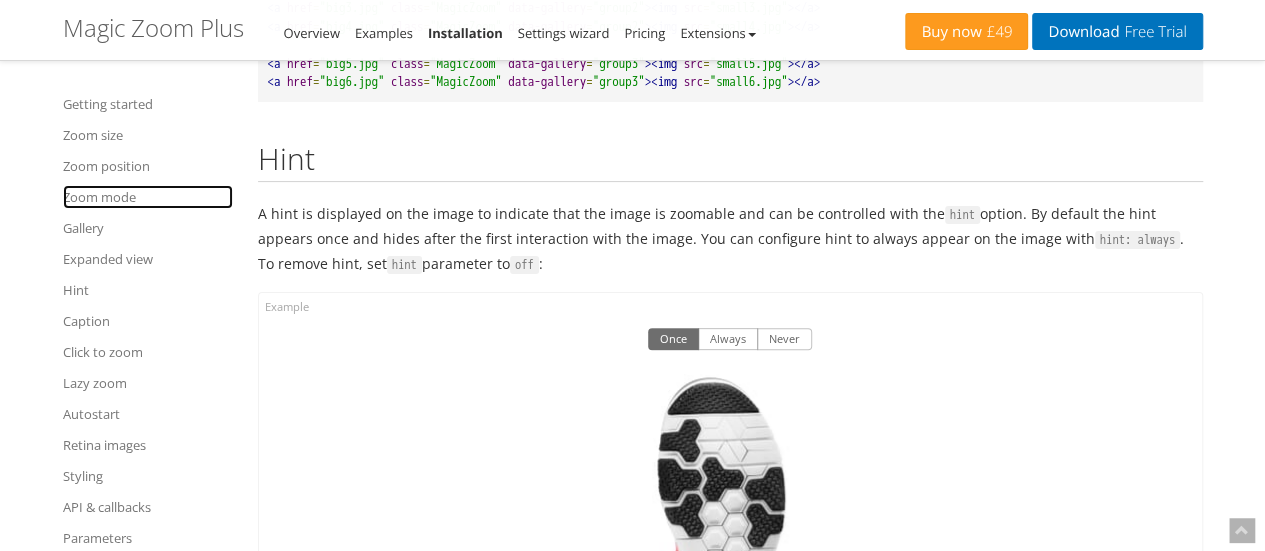 click on "Zoom mode" at bounding box center (148, 197) 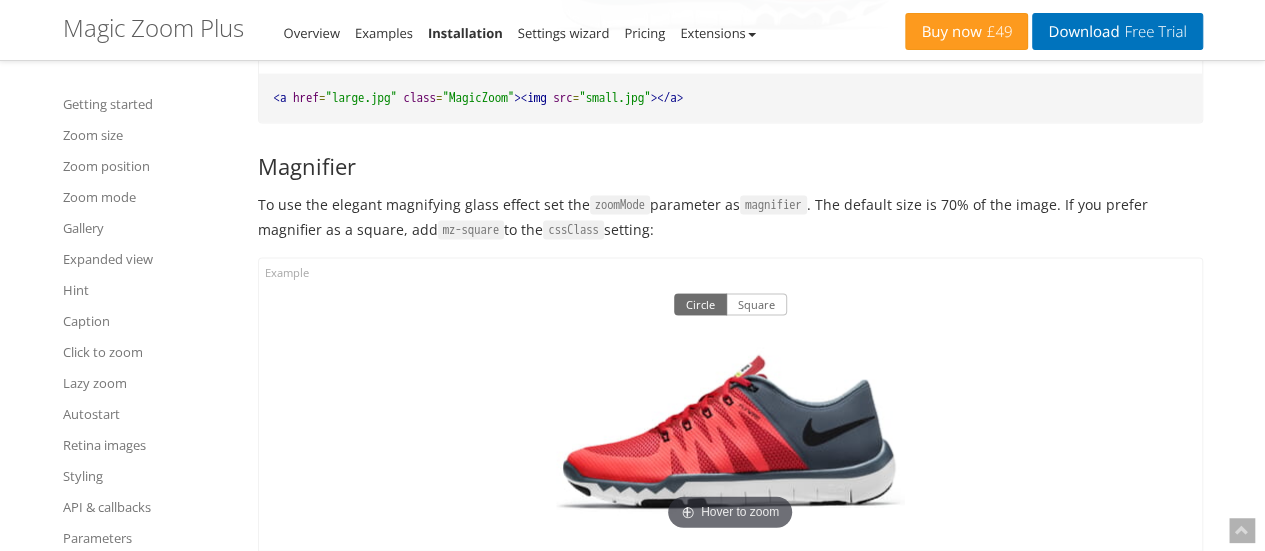 scroll, scrollTop: 5833, scrollLeft: 0, axis: vertical 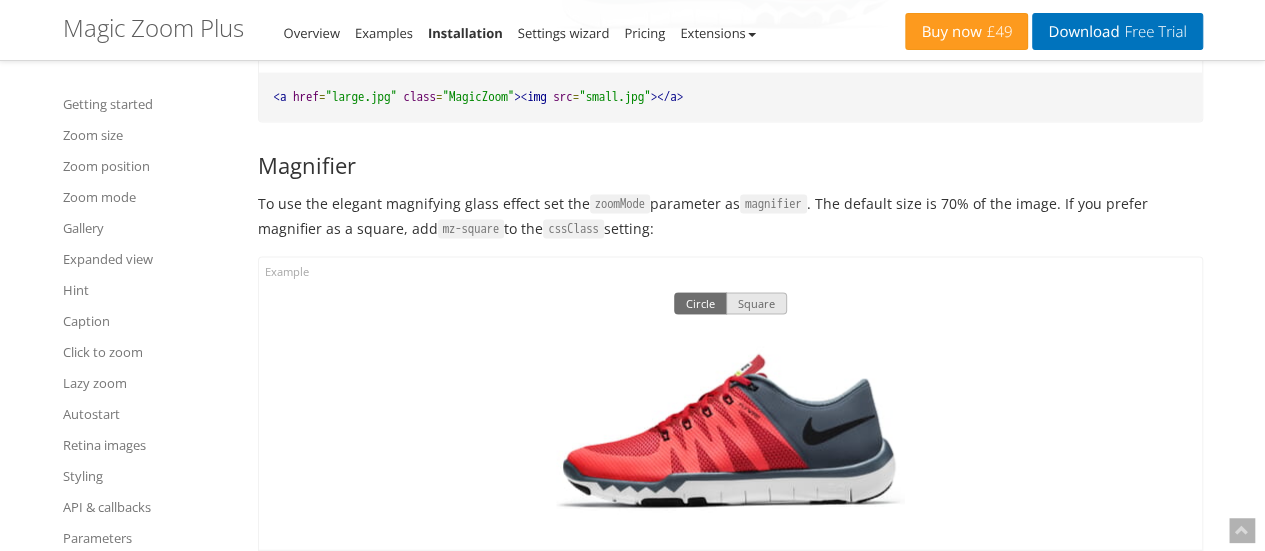 click on "Square" at bounding box center [756, 304] 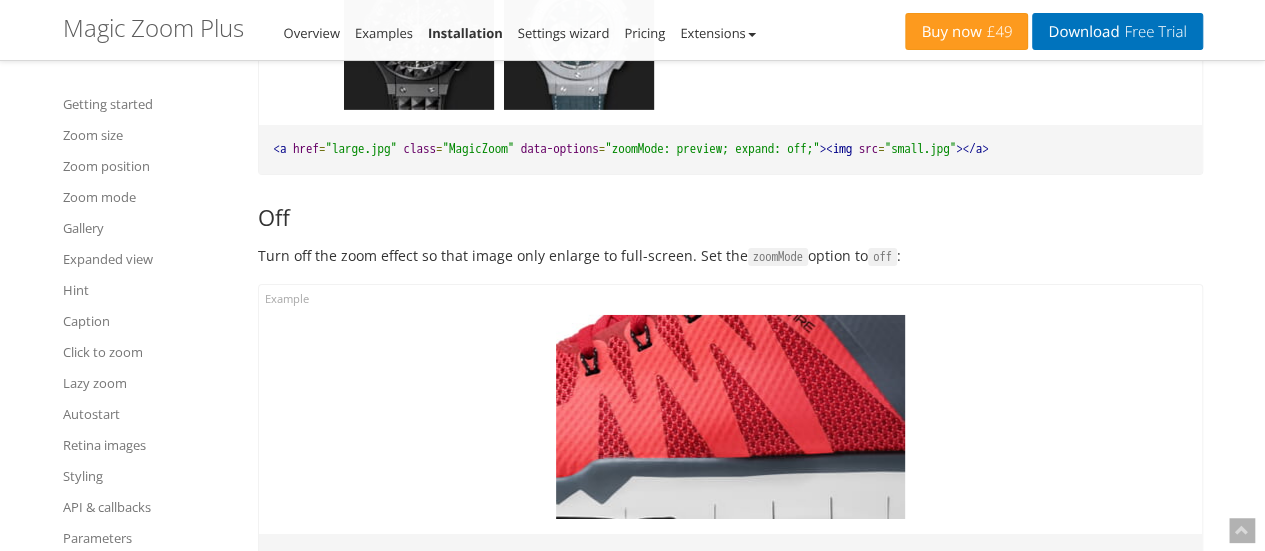 scroll, scrollTop: 7179, scrollLeft: 0, axis: vertical 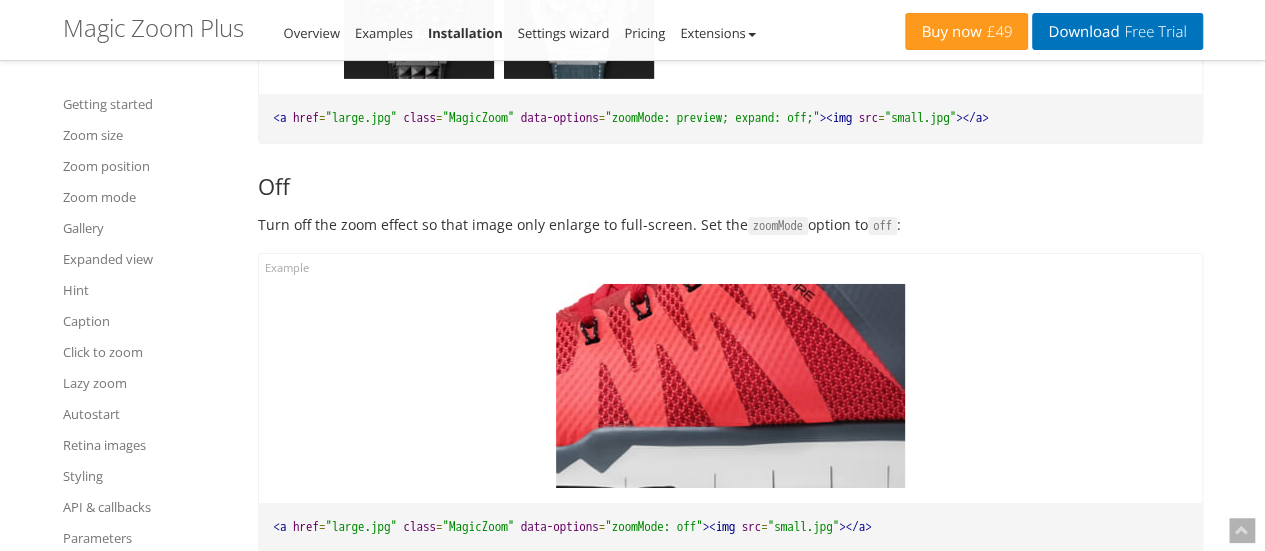 click at bounding box center (730, 386) 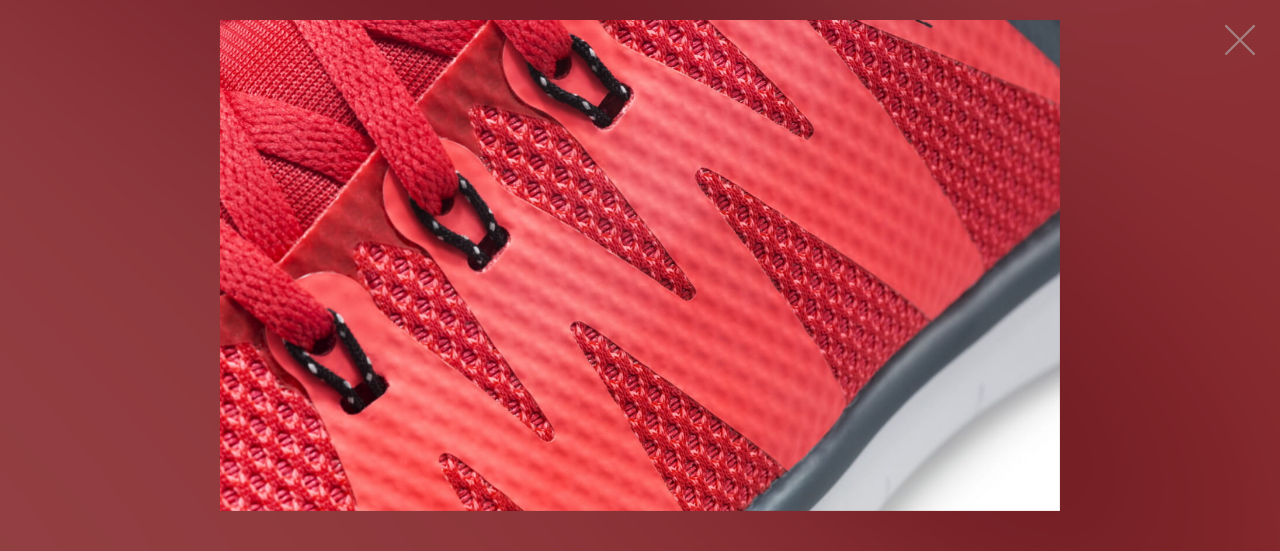 click on "Click to expand" at bounding box center [640, 265] 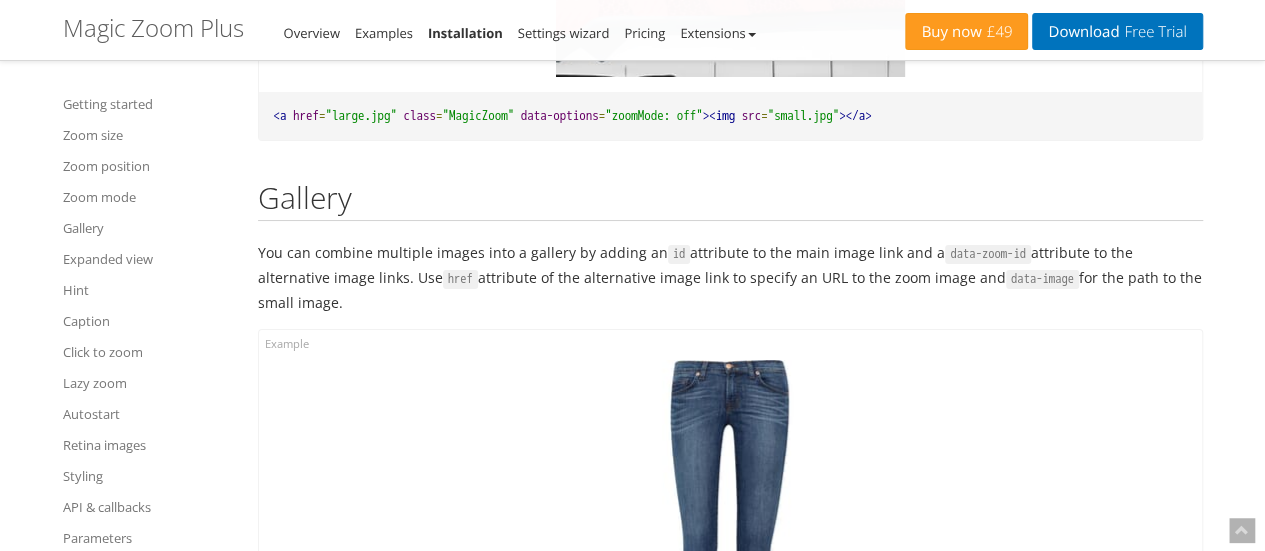 click on "Hover to zoom" at bounding box center (730, 543) 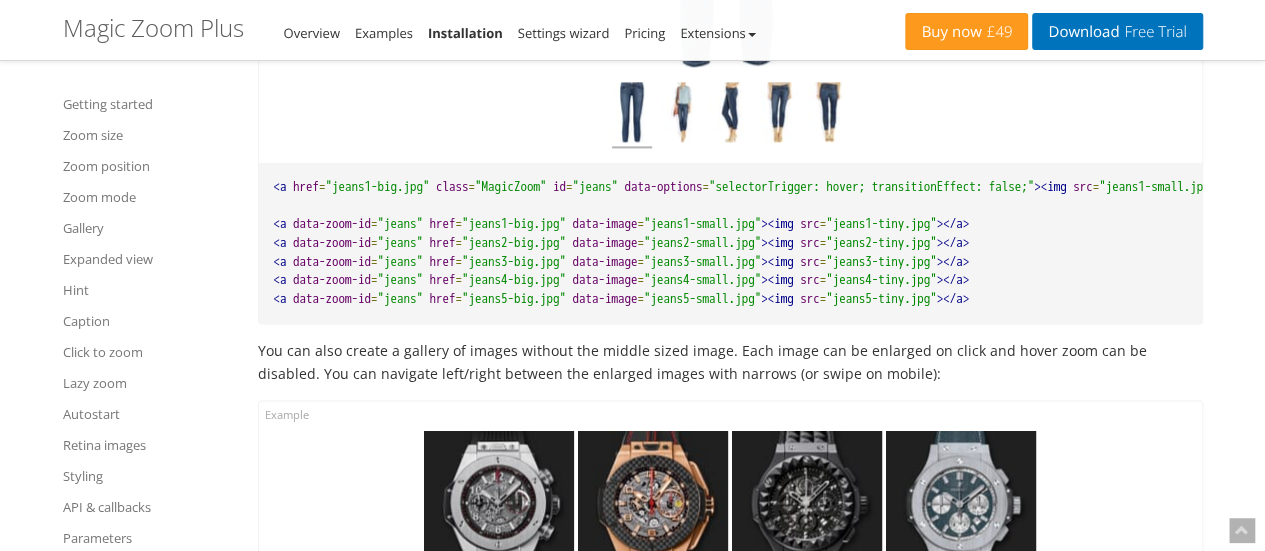 scroll, scrollTop: 8875, scrollLeft: 0, axis: vertical 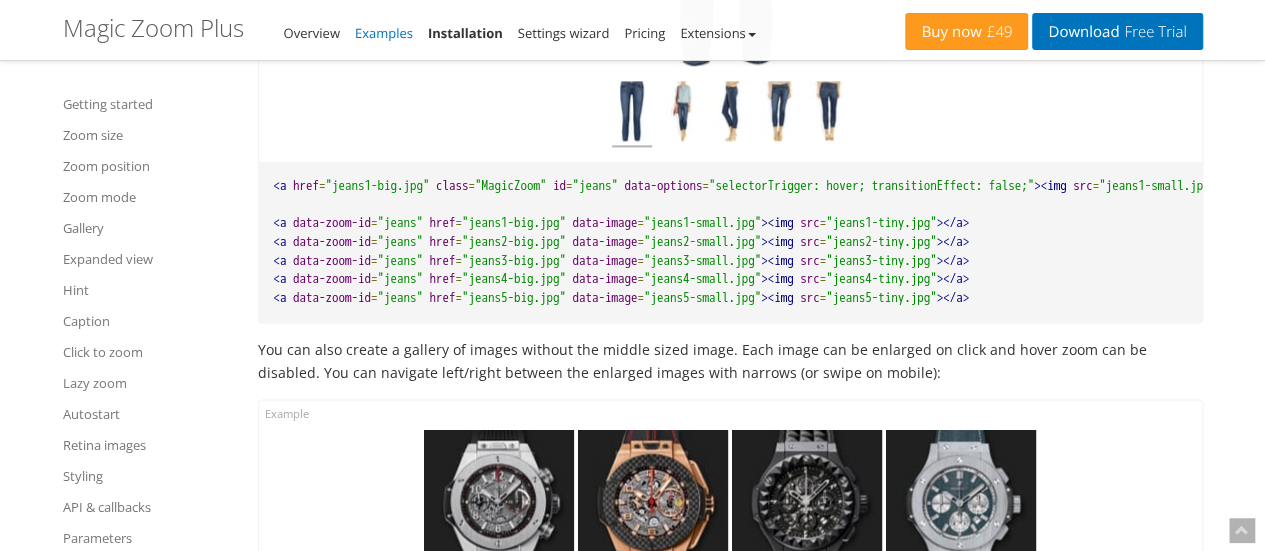 click on "Examples" at bounding box center [384, 33] 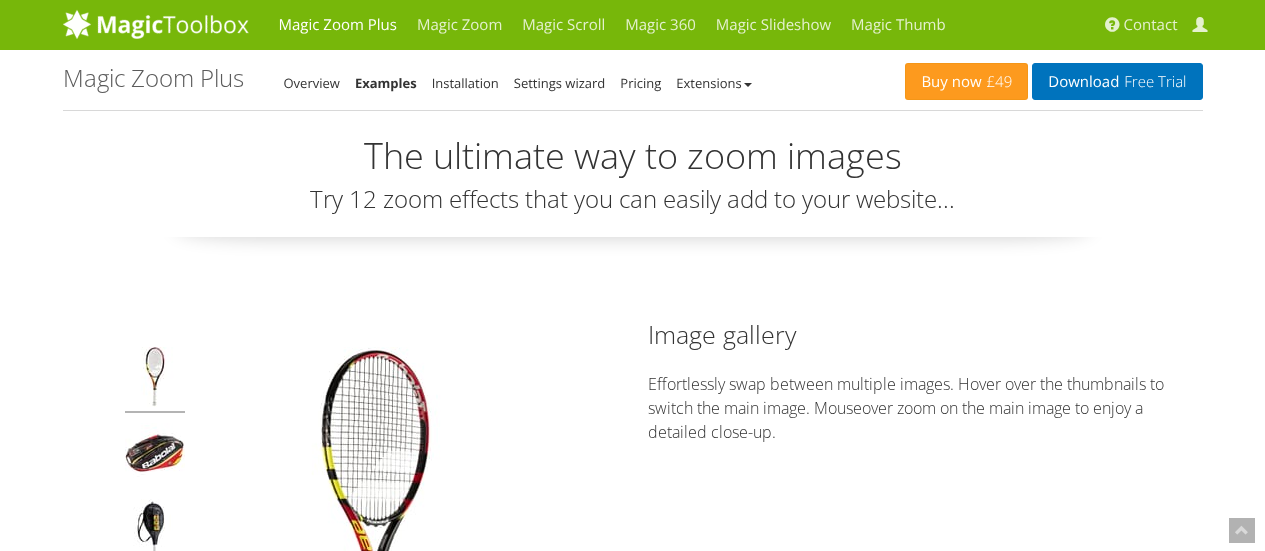 scroll, scrollTop: 715, scrollLeft: 0, axis: vertical 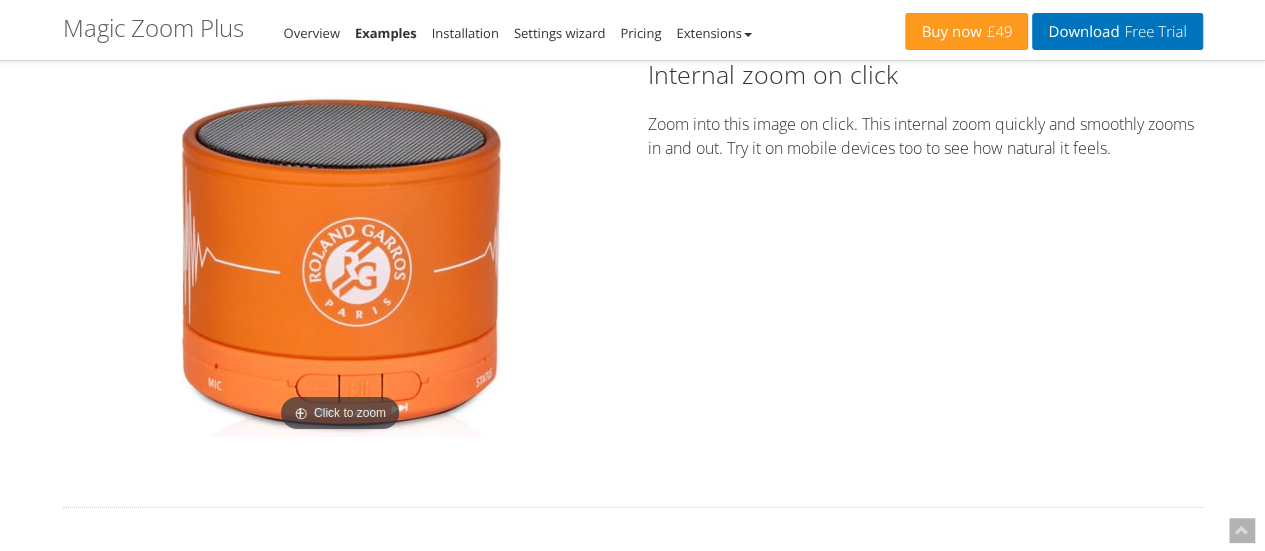 click at bounding box center [340, 262] 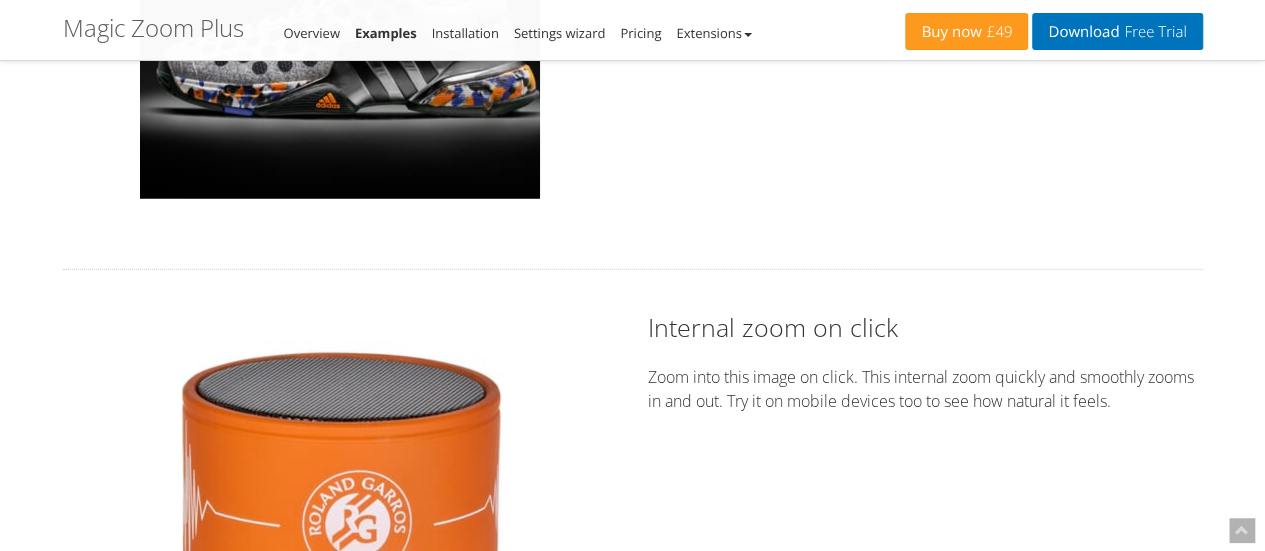 scroll, scrollTop: 2756, scrollLeft: 0, axis: vertical 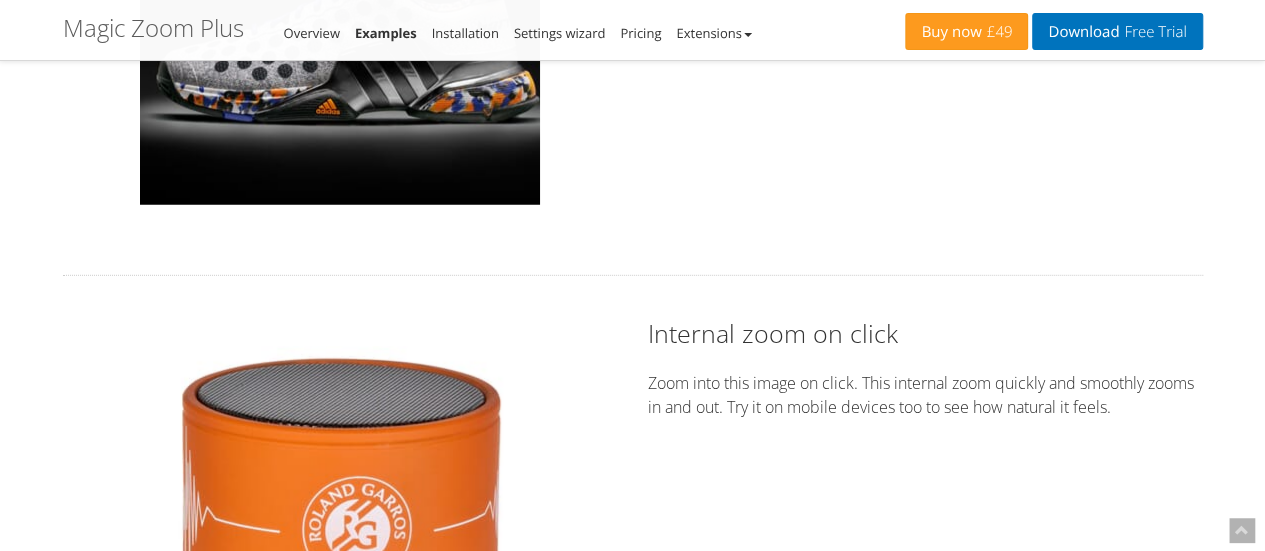 click on "Internal zoom on click" at bounding box center (925, 333) 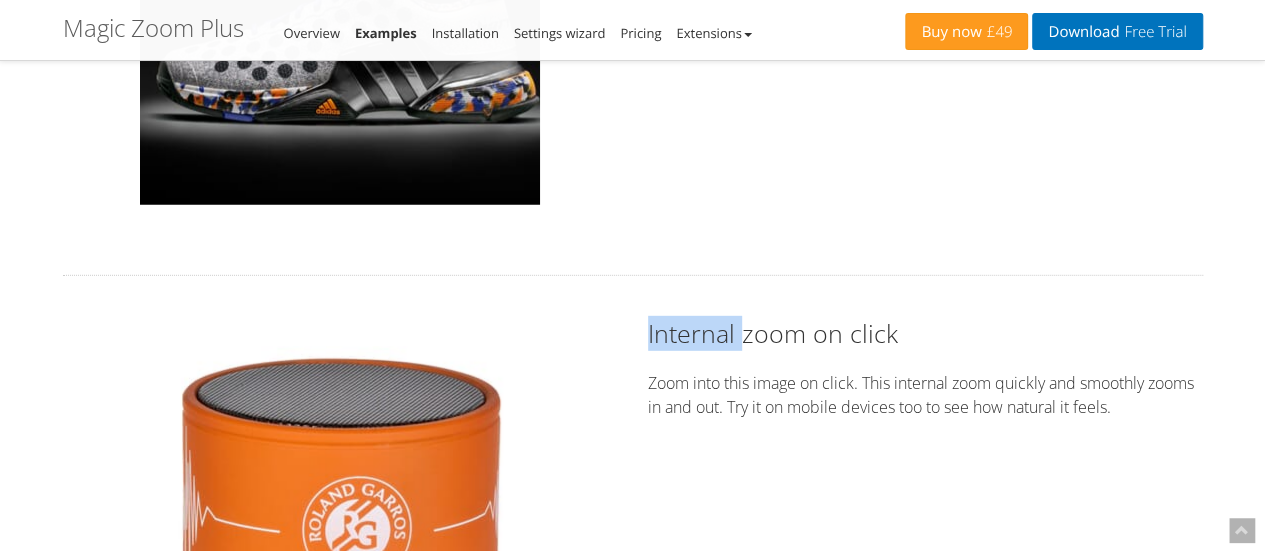 click on "Internal zoom on click" at bounding box center [925, 333] 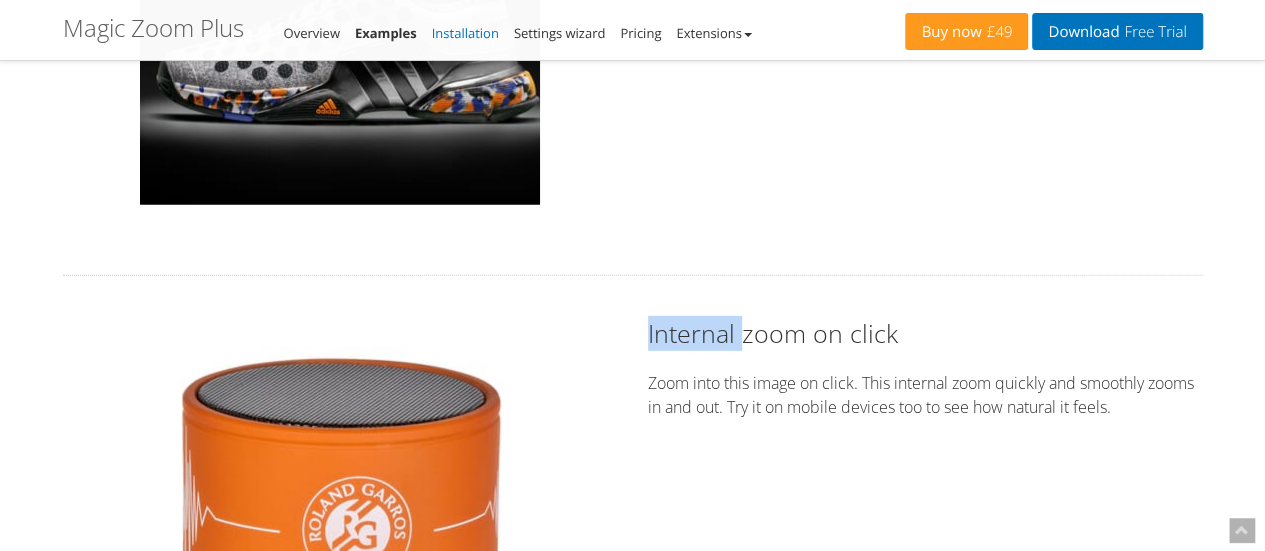 click on "Installation" at bounding box center [465, 33] 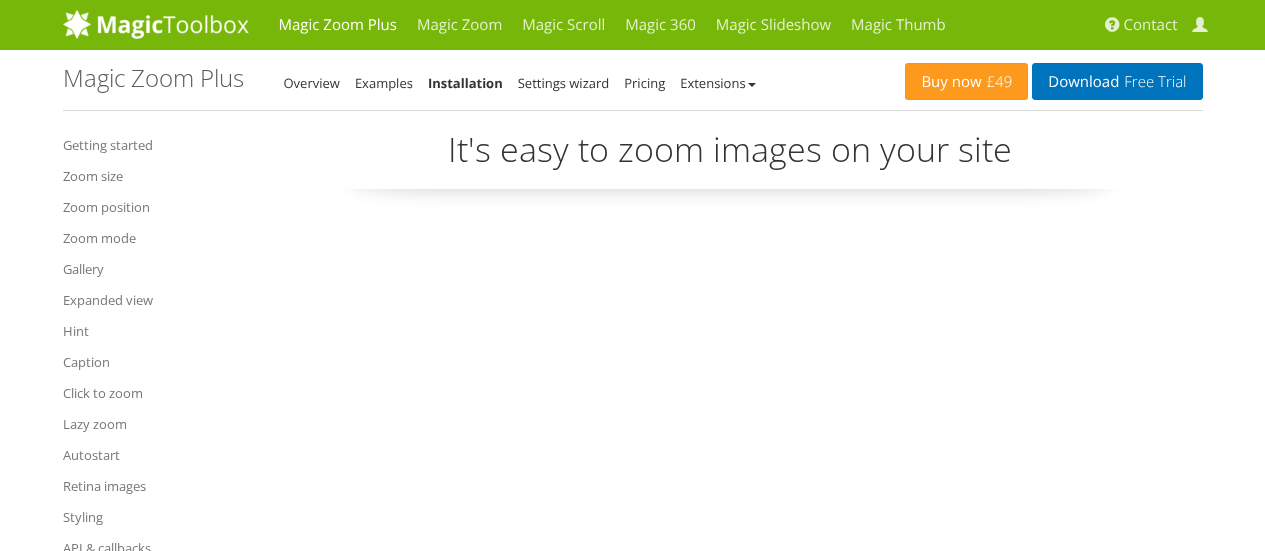 scroll, scrollTop: 0, scrollLeft: 0, axis: both 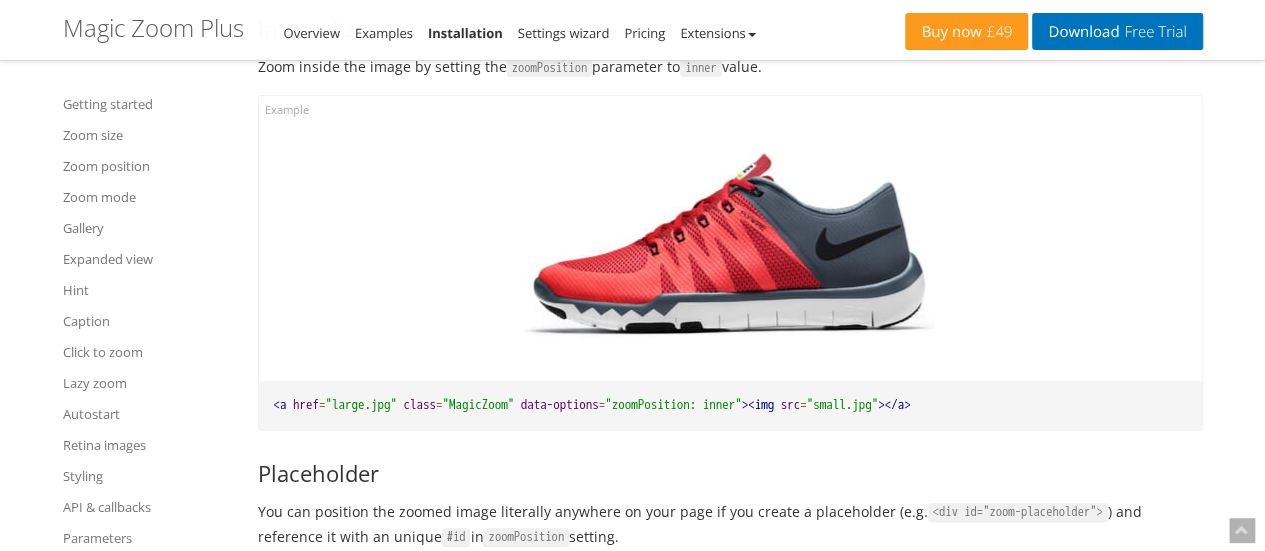click on ""MagicZoom"" at bounding box center [479, 404] 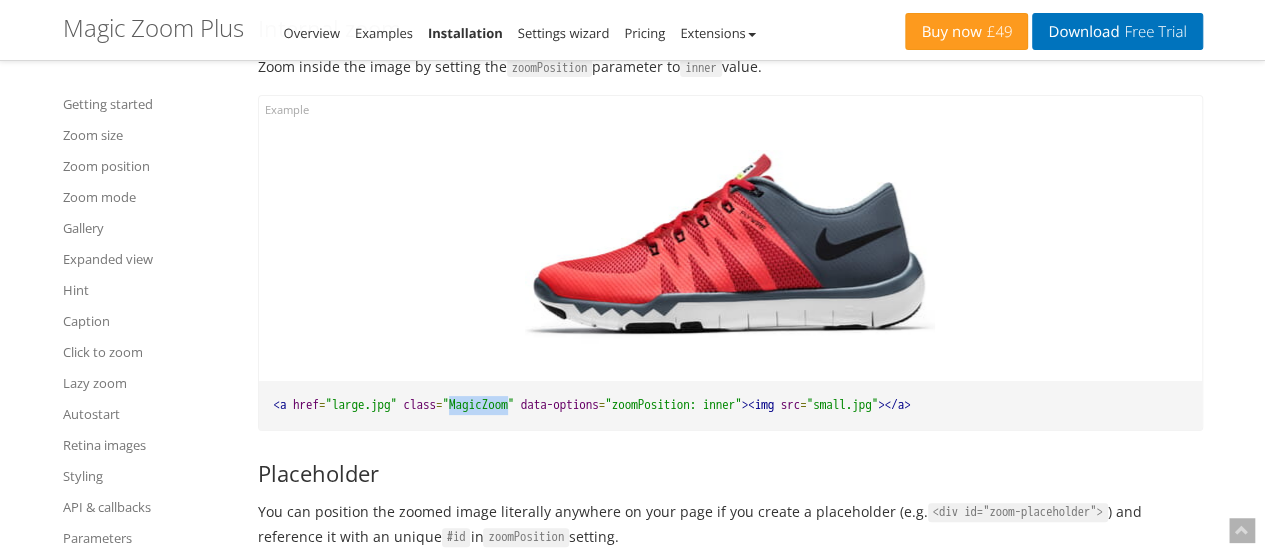 click on ""MagicZoom"" at bounding box center [479, 404] 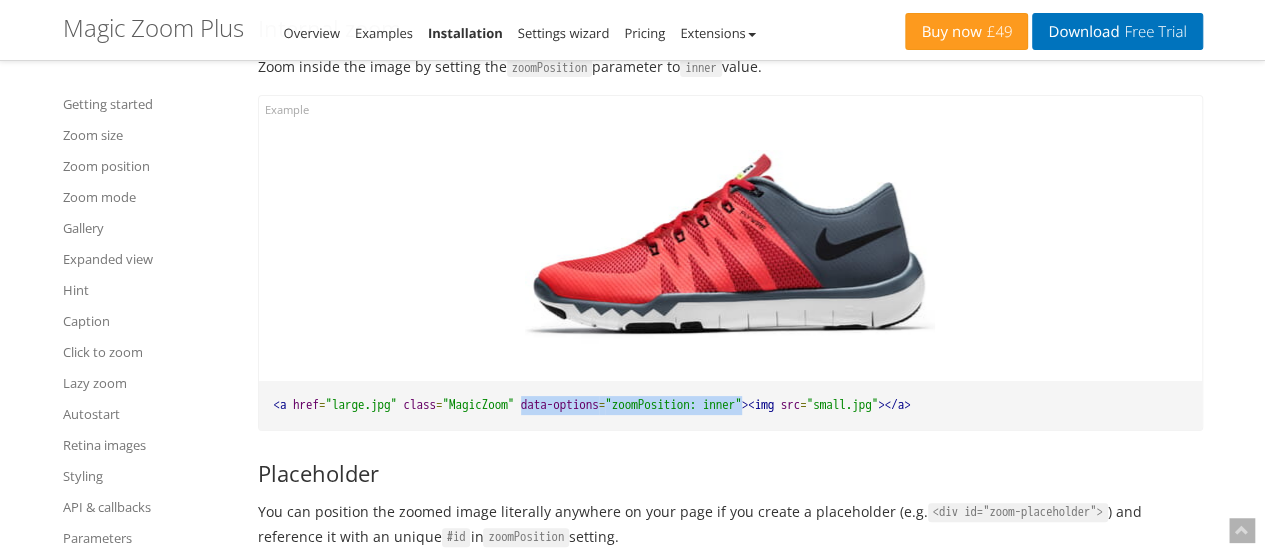 drag, startPoint x: 542, startPoint y: 389, endPoint x: 789, endPoint y: 386, distance: 247.01822 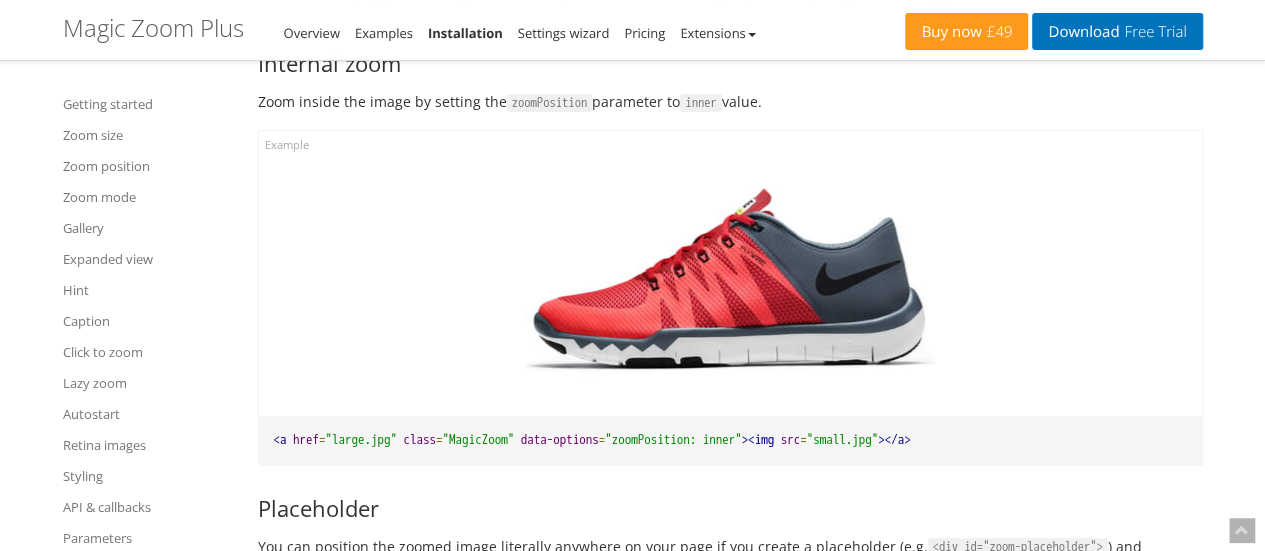 scroll, scrollTop: 3738, scrollLeft: 0, axis: vertical 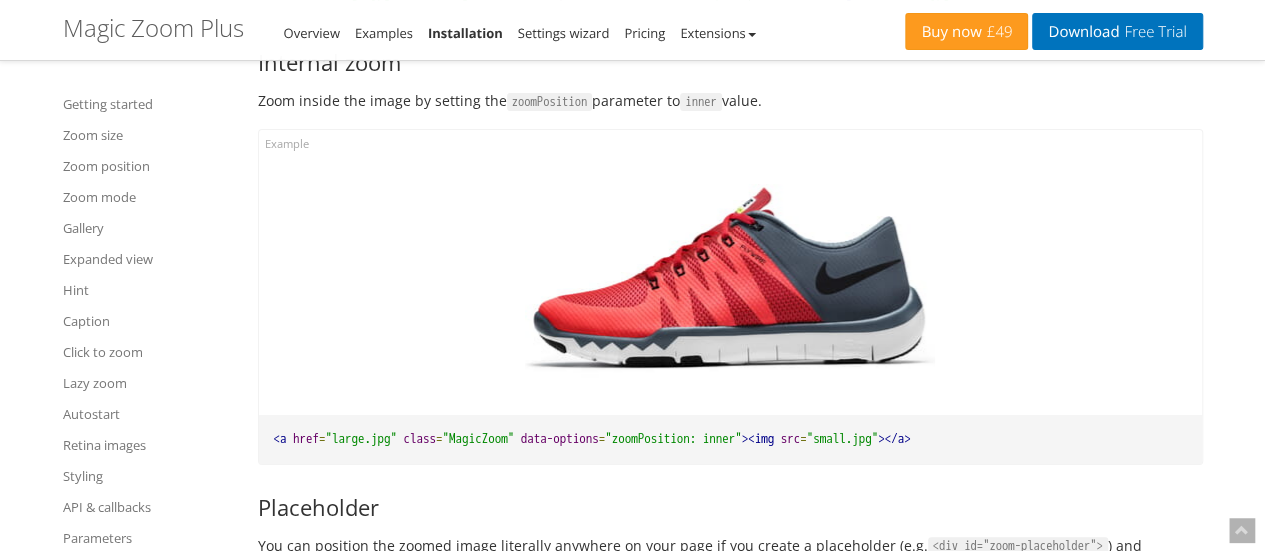 click on ""MagicZoom"" at bounding box center (479, 438) 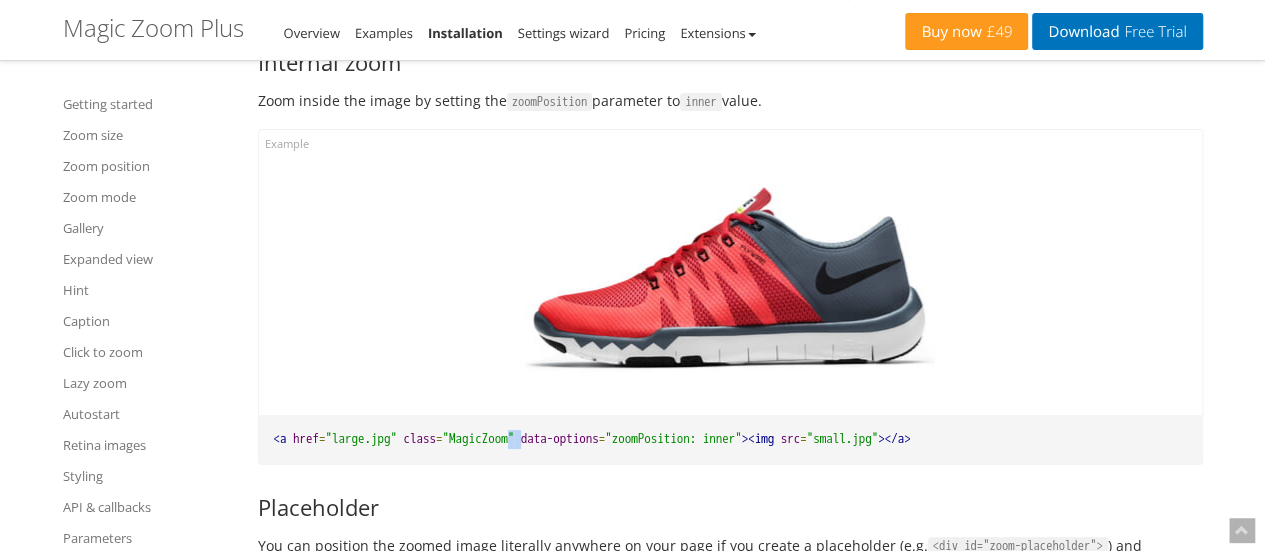 click on ""MagicZoom"" at bounding box center [479, 438] 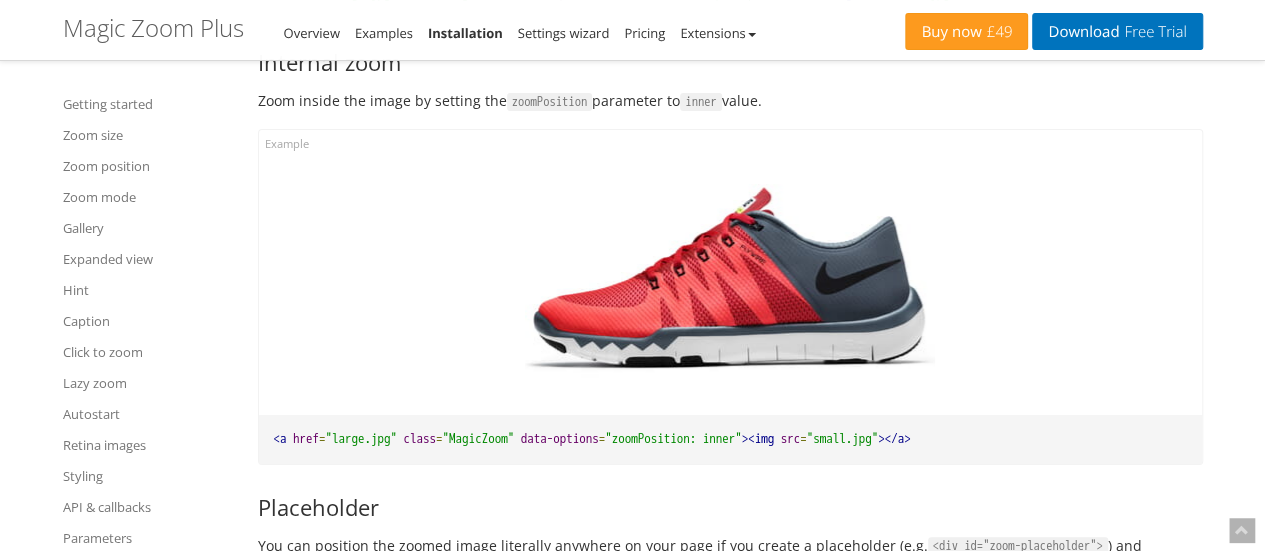 click on ""MagicZoom"" at bounding box center [479, 438] 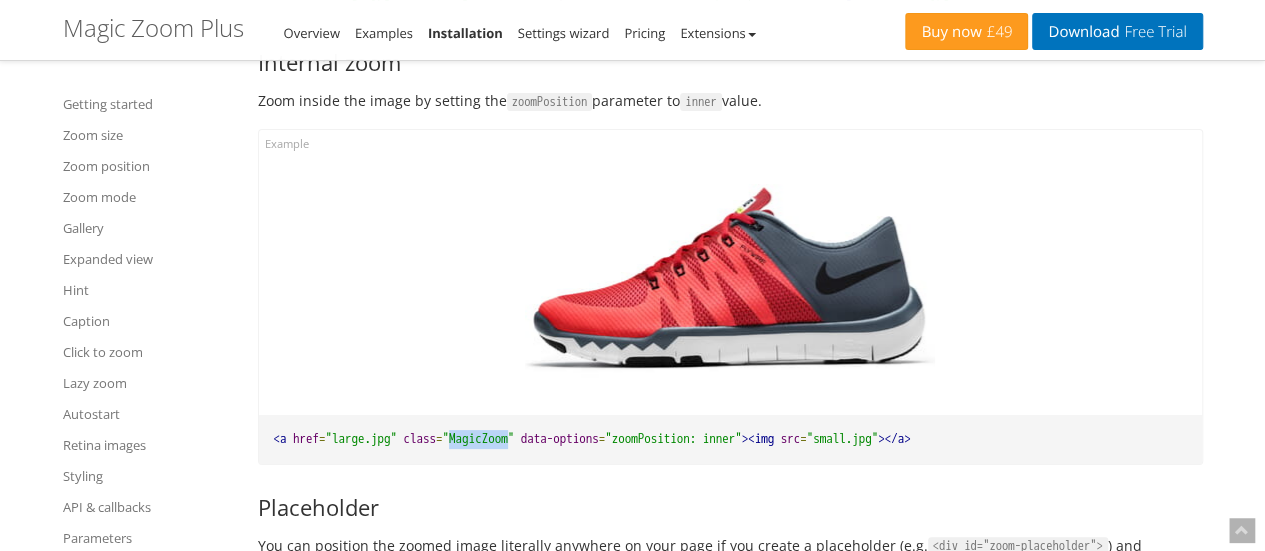 click on ""MagicZoom"" at bounding box center [479, 438] 